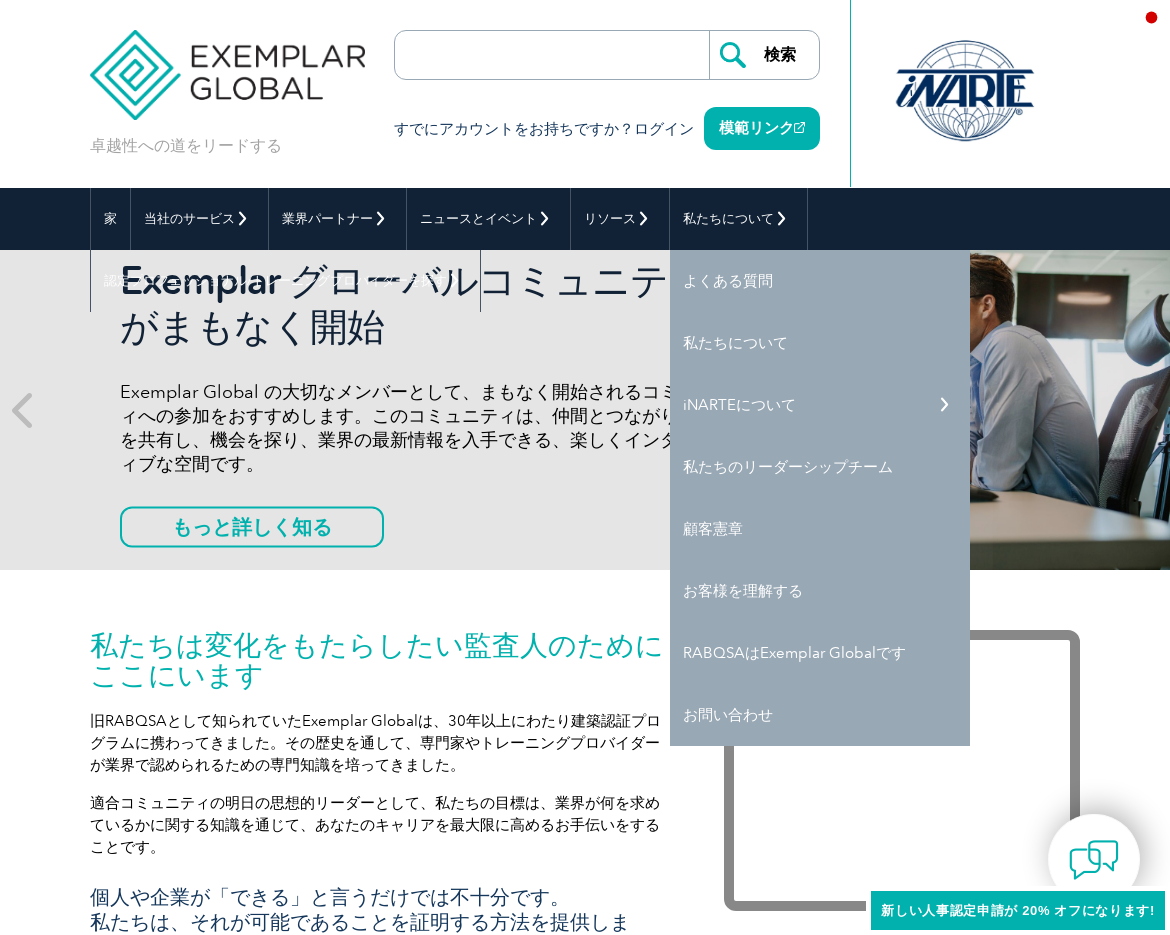 scroll, scrollTop: 0, scrollLeft: 0, axis: both 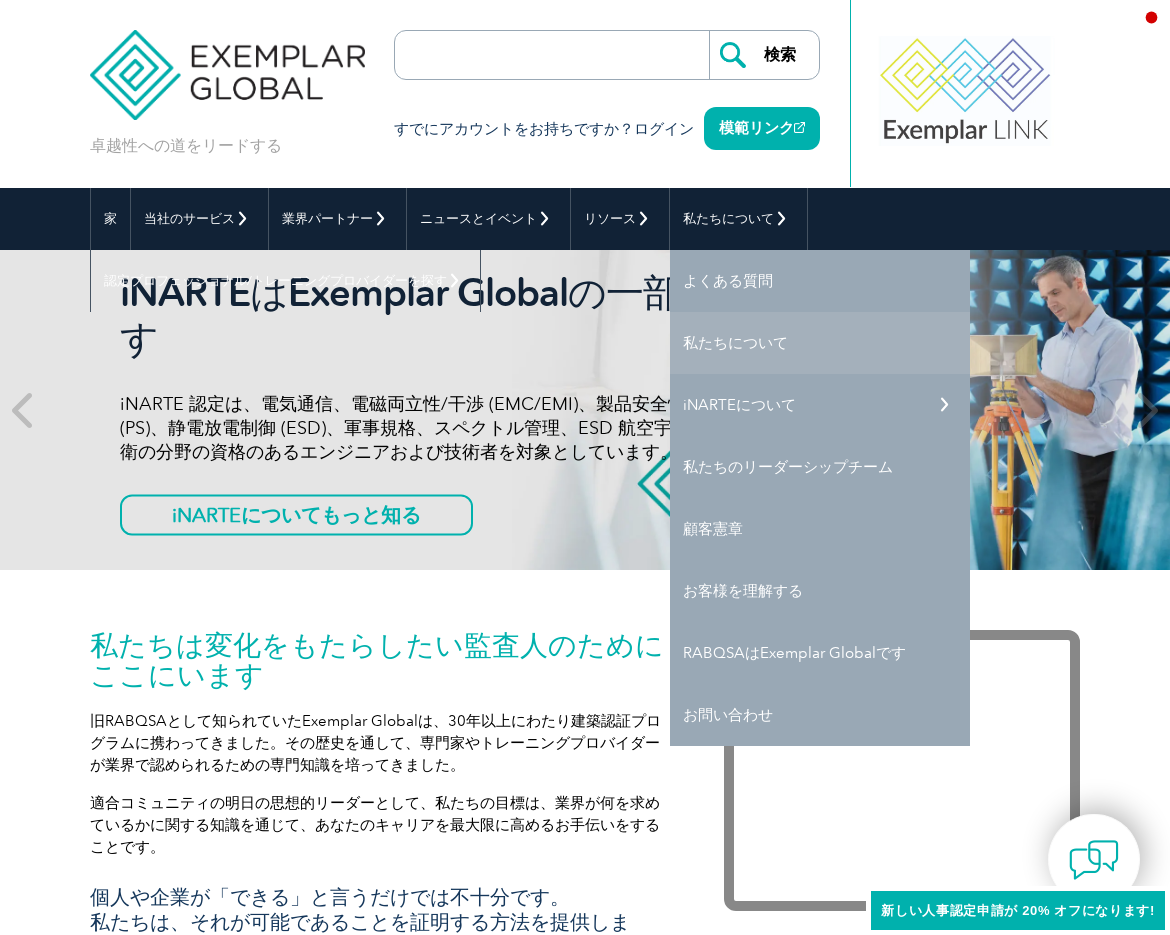 click on "私たちについて" at bounding box center (820, 343) 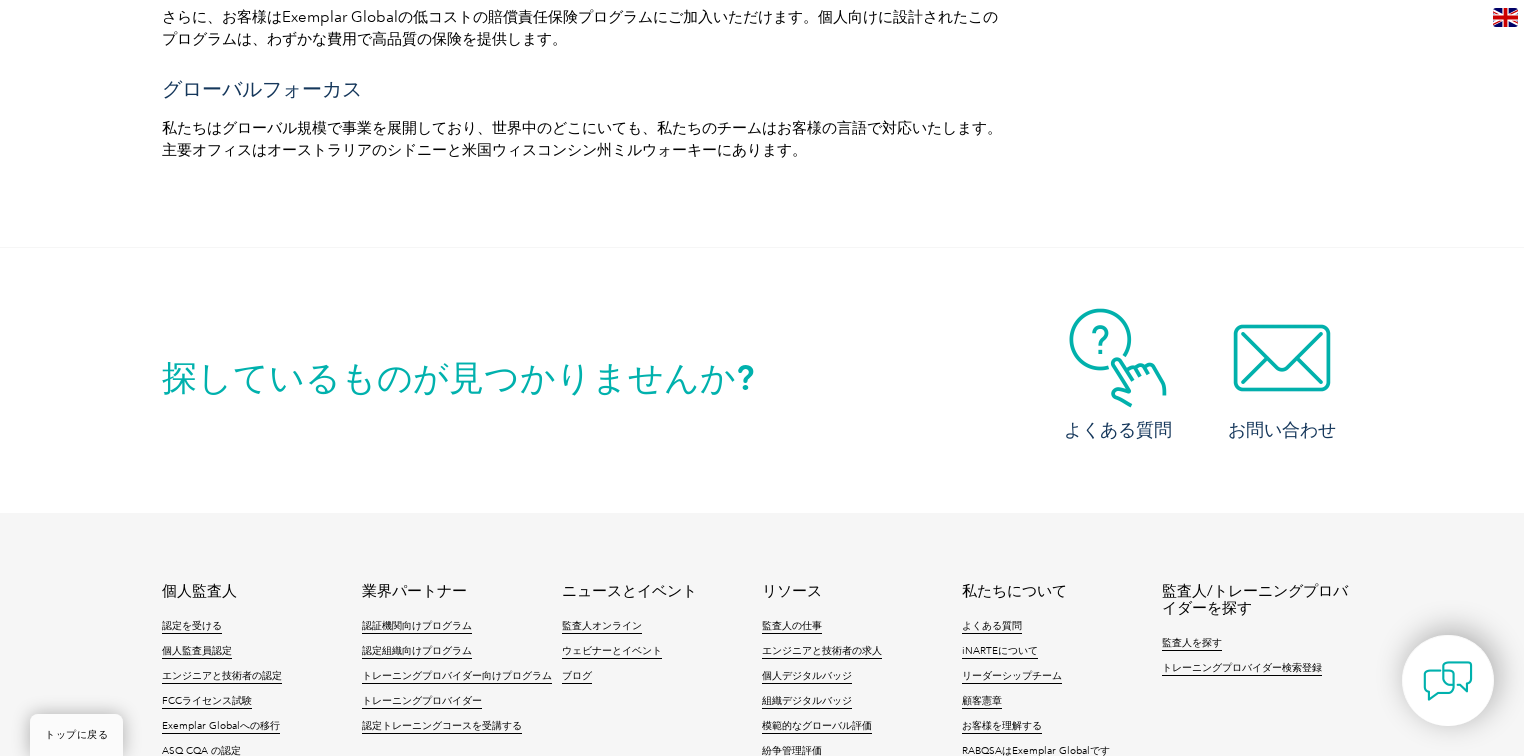 scroll, scrollTop: 3437, scrollLeft: 0, axis: vertical 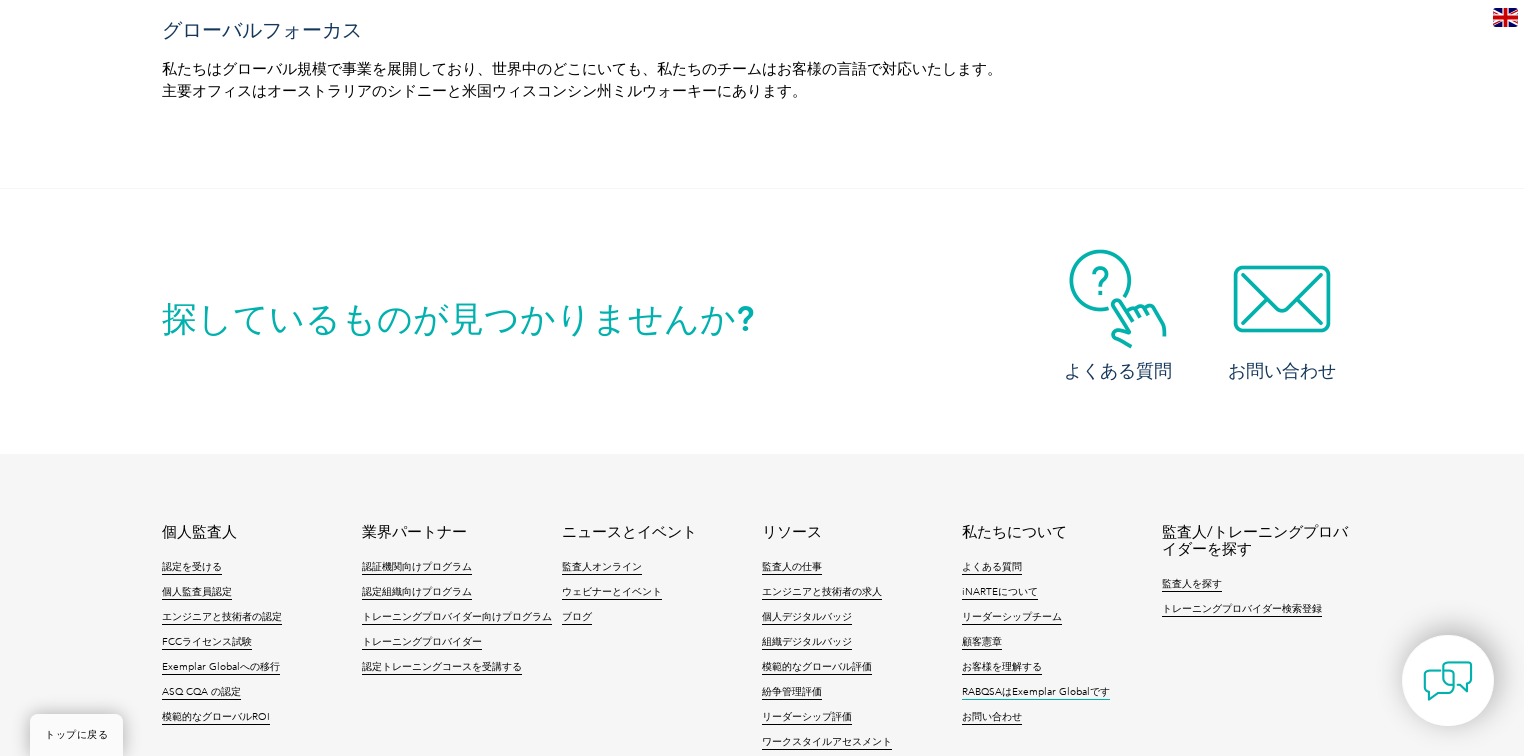 click on "RABQSAはExemplar Globalです" at bounding box center [1036, 692] 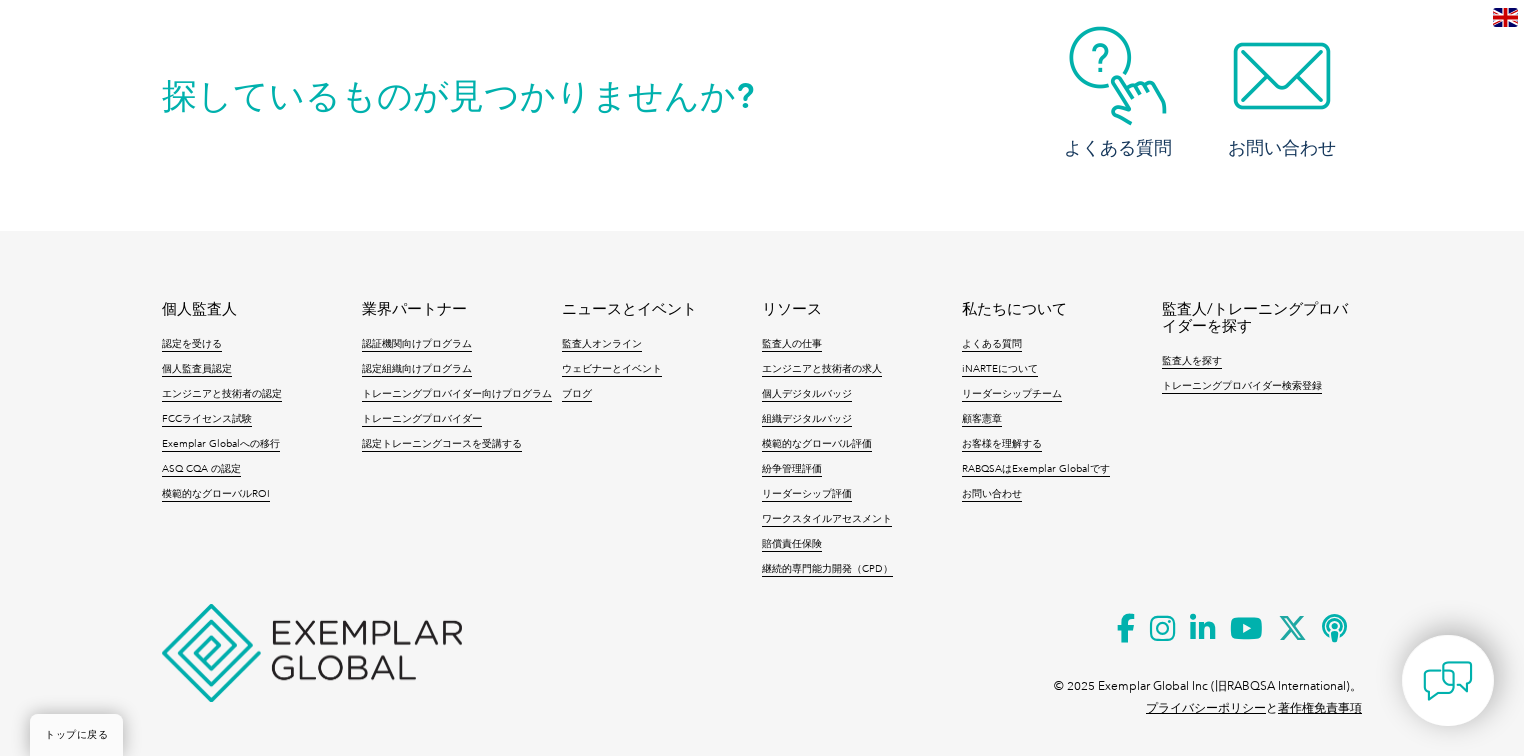scroll, scrollTop: 1947, scrollLeft: 0, axis: vertical 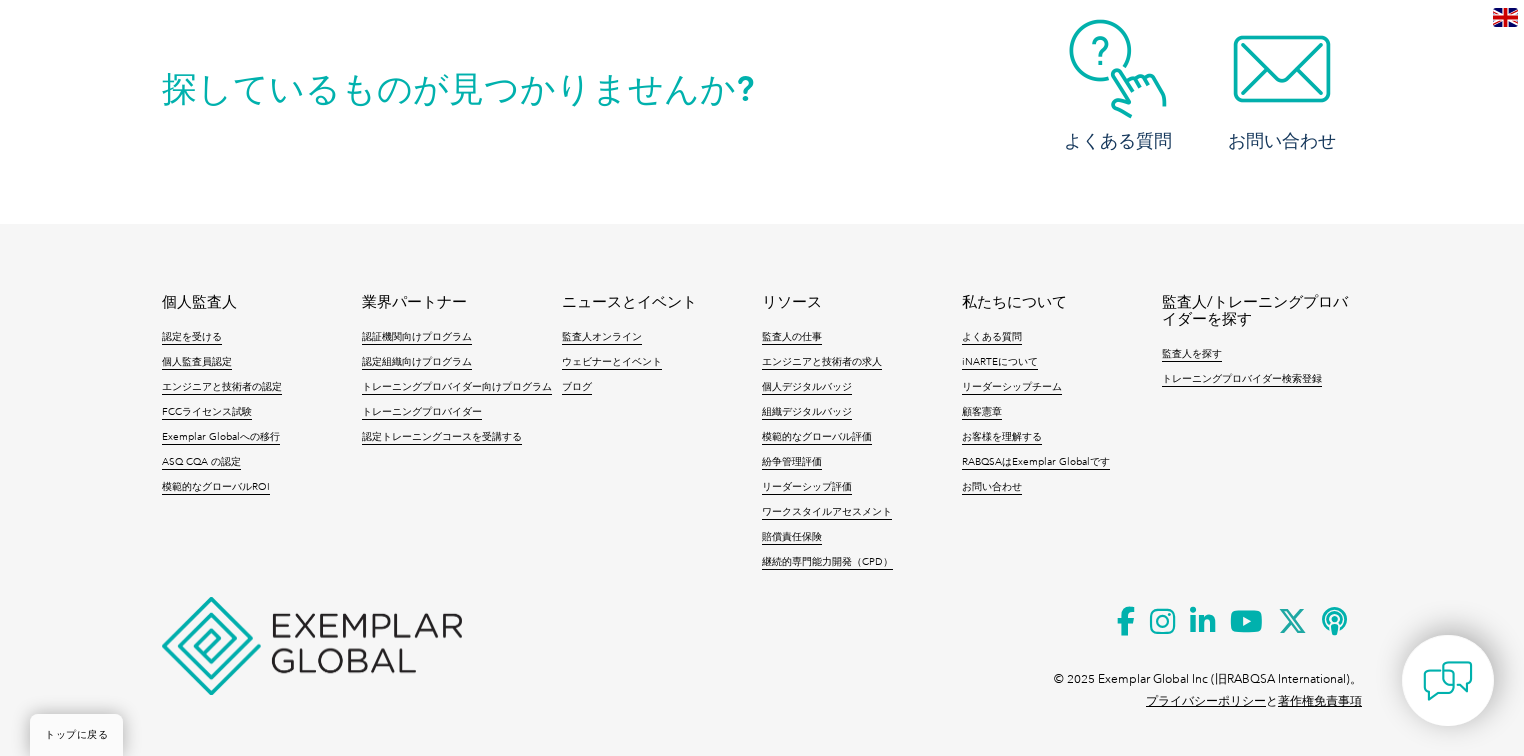 click at bounding box center (312, 646) 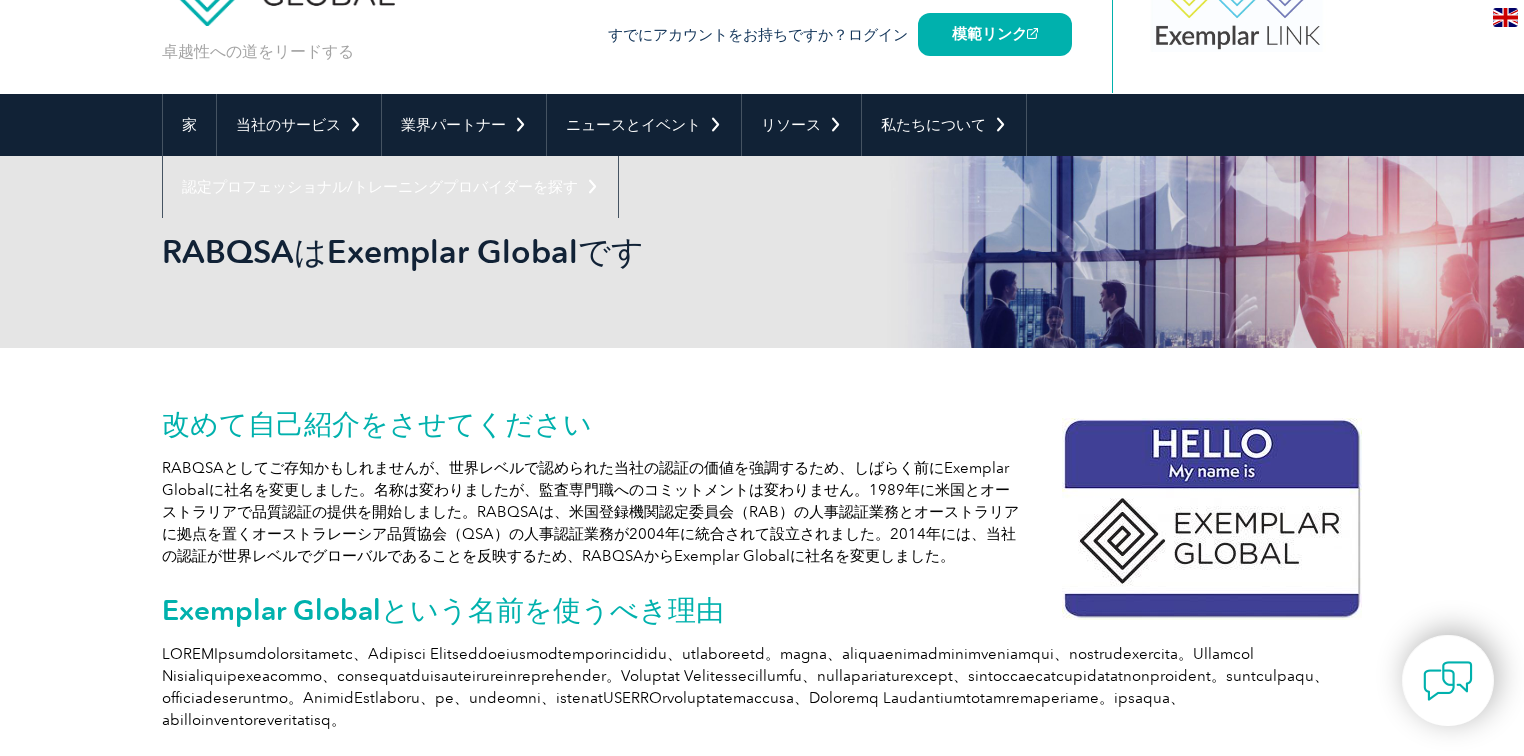 scroll, scrollTop: 0, scrollLeft: 0, axis: both 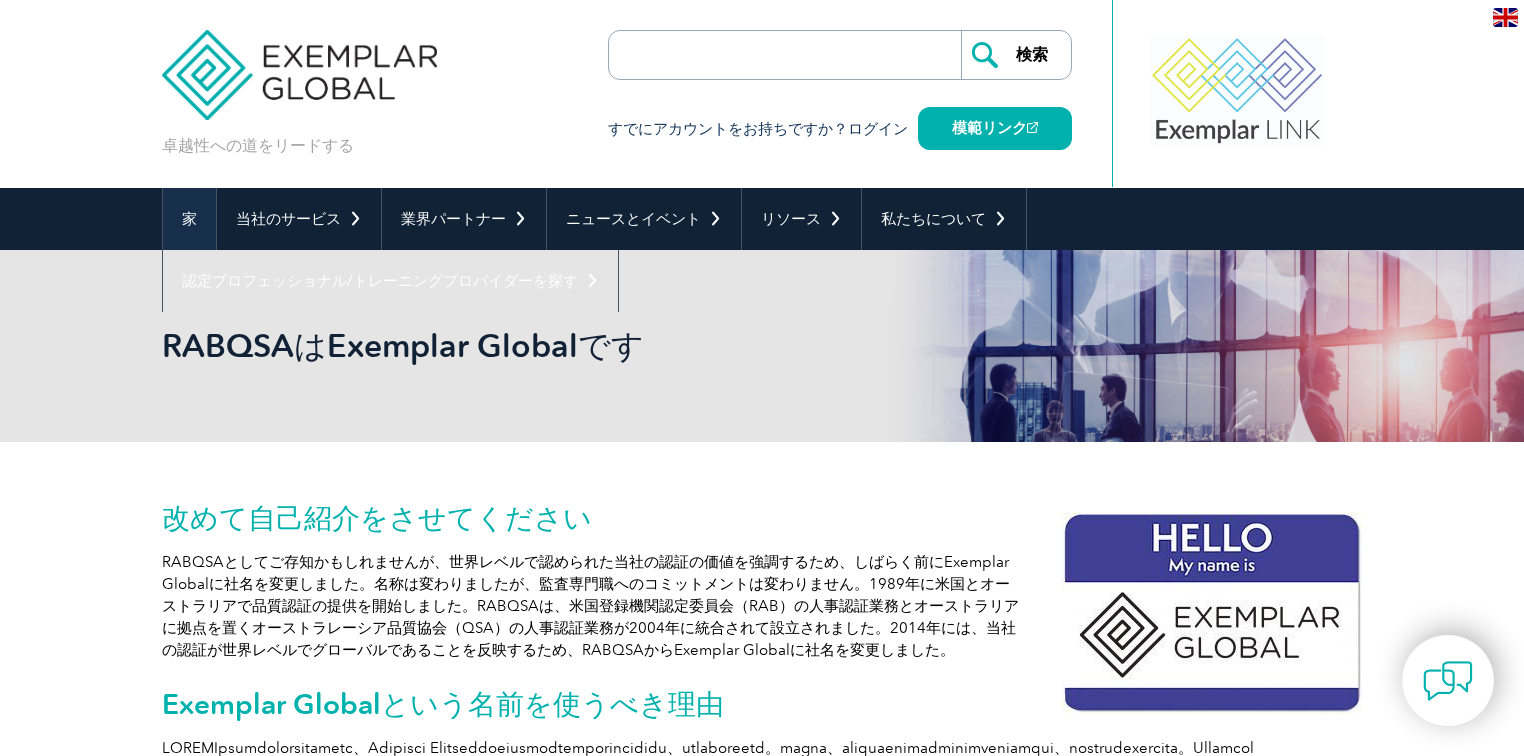 click on "家" at bounding box center (189, 219) 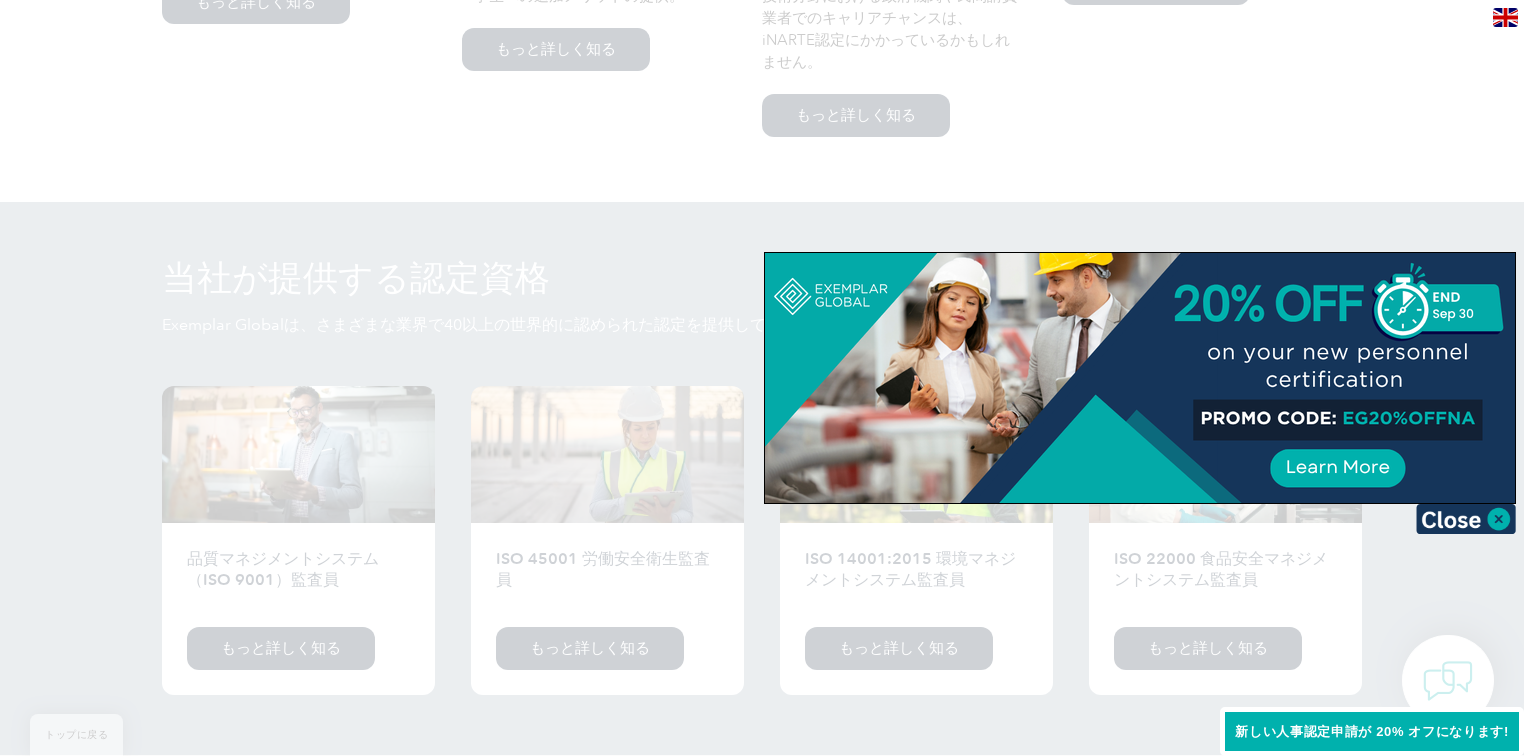 scroll, scrollTop: 1760, scrollLeft: 0, axis: vertical 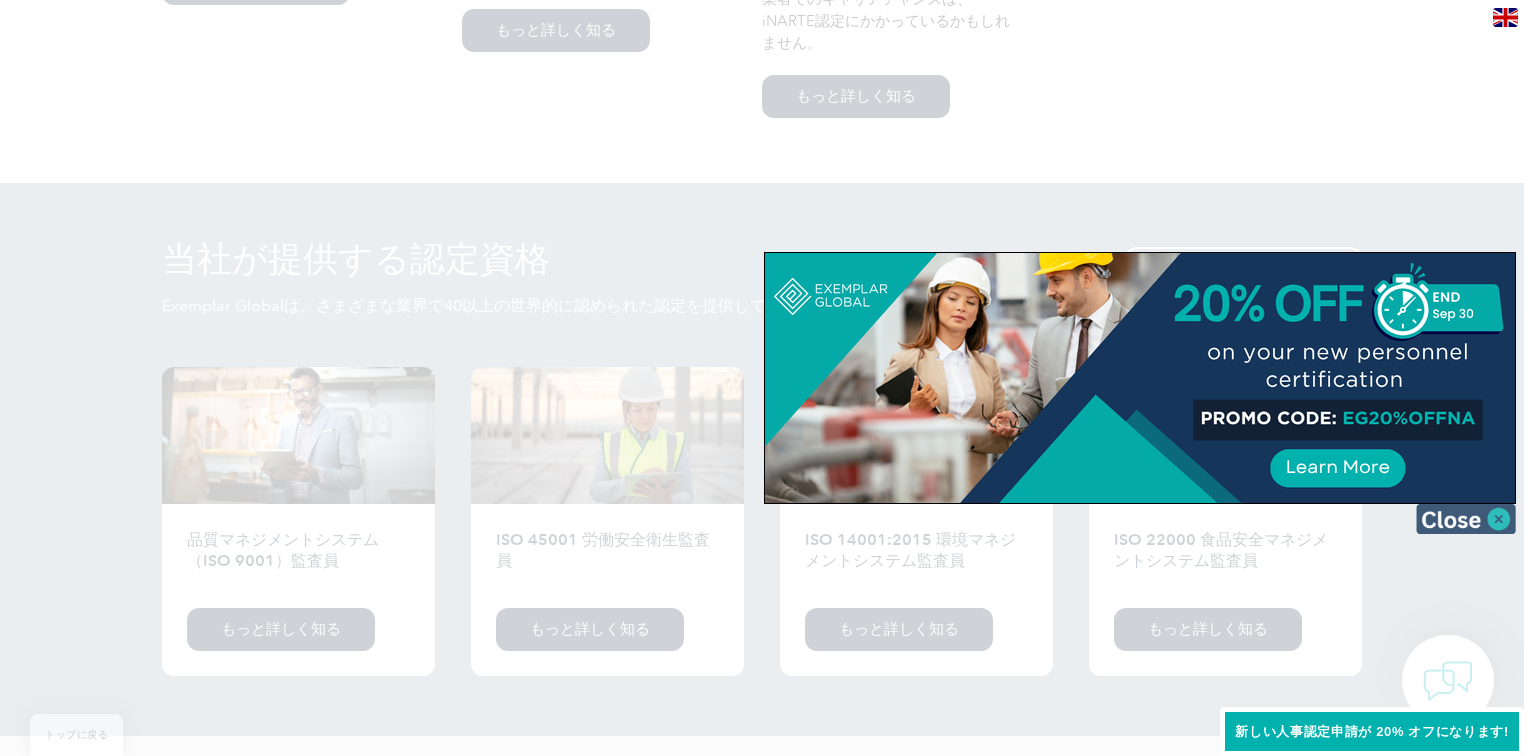 click at bounding box center [1466, 519] 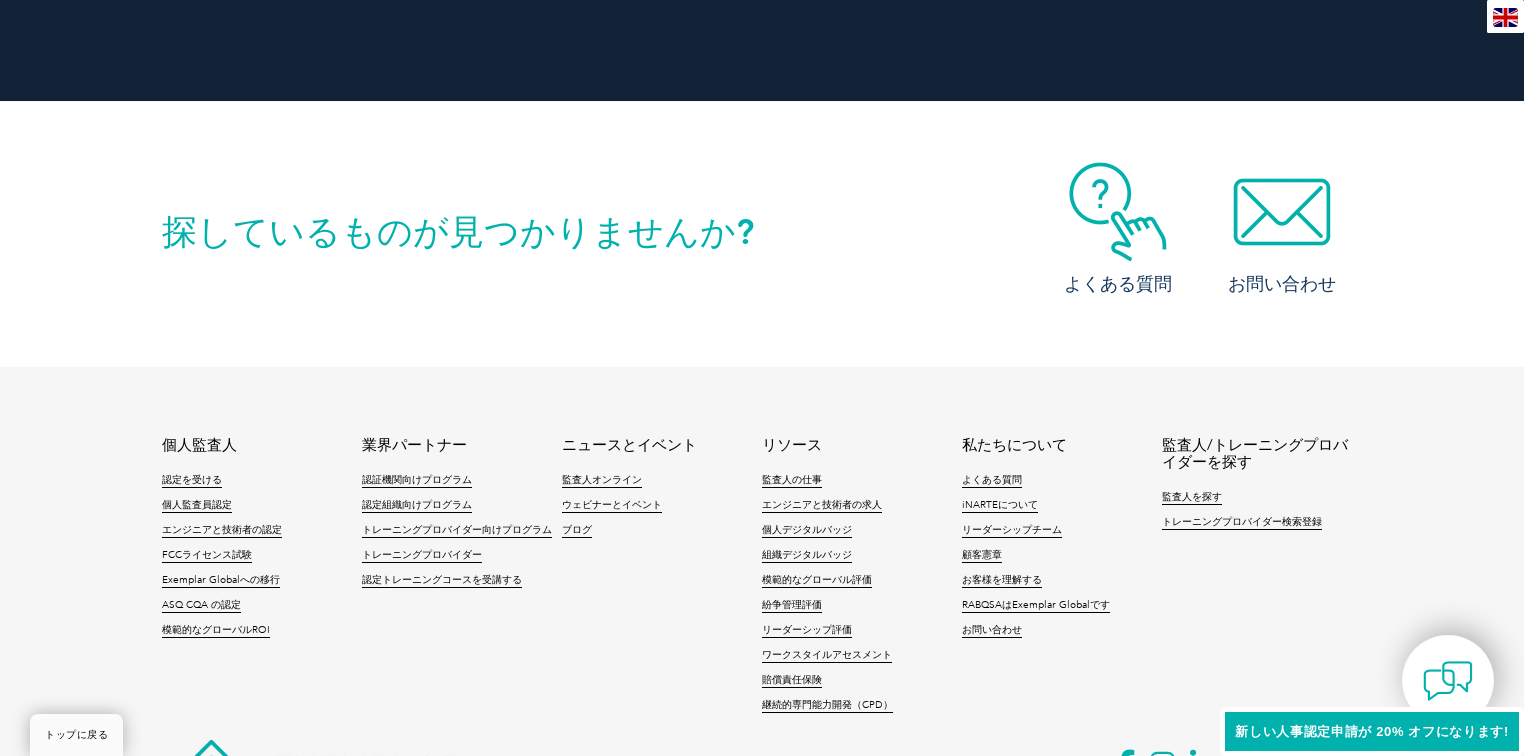 scroll, scrollTop: 4533, scrollLeft: 0, axis: vertical 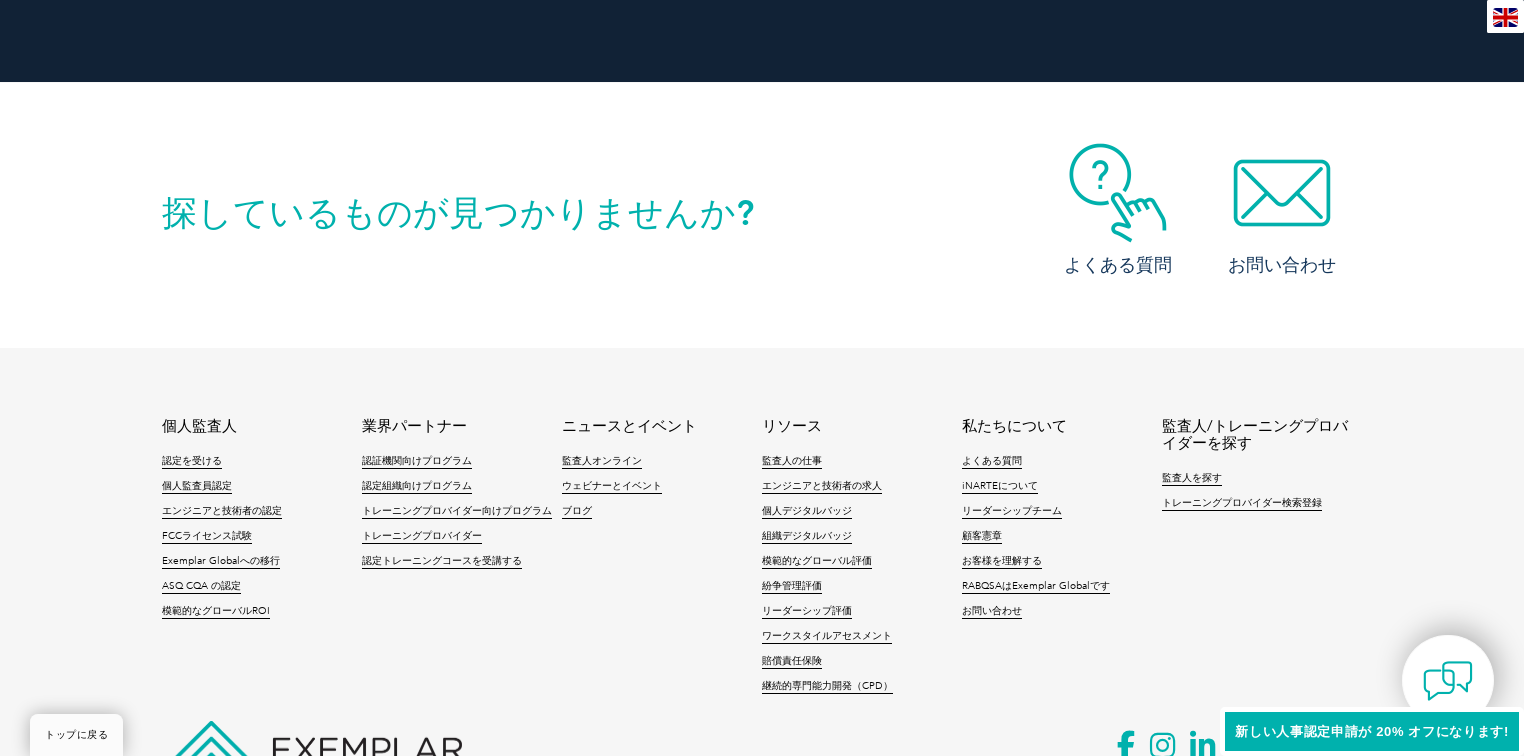 click on "私たちについて" at bounding box center (1014, 426) 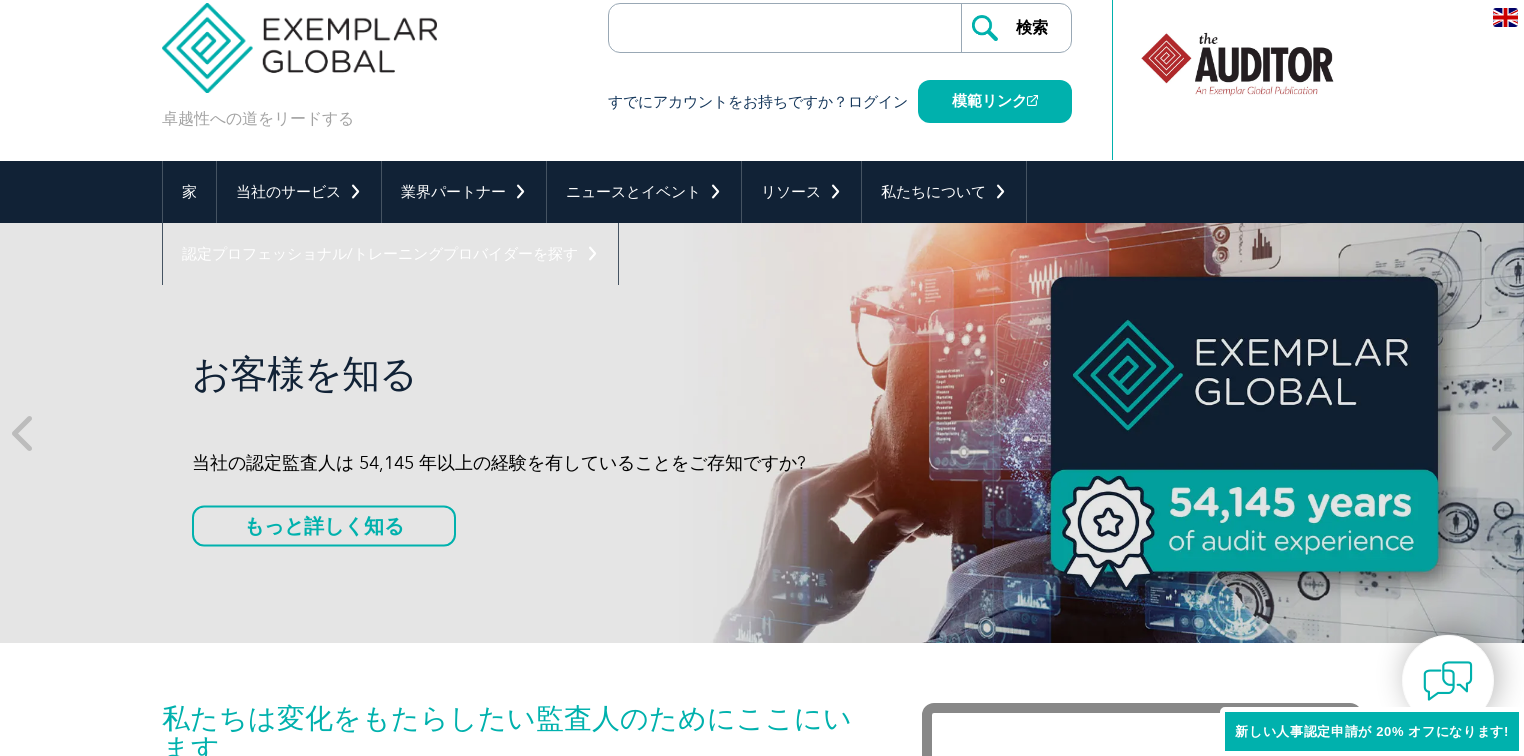 scroll, scrollTop: 53, scrollLeft: 0, axis: vertical 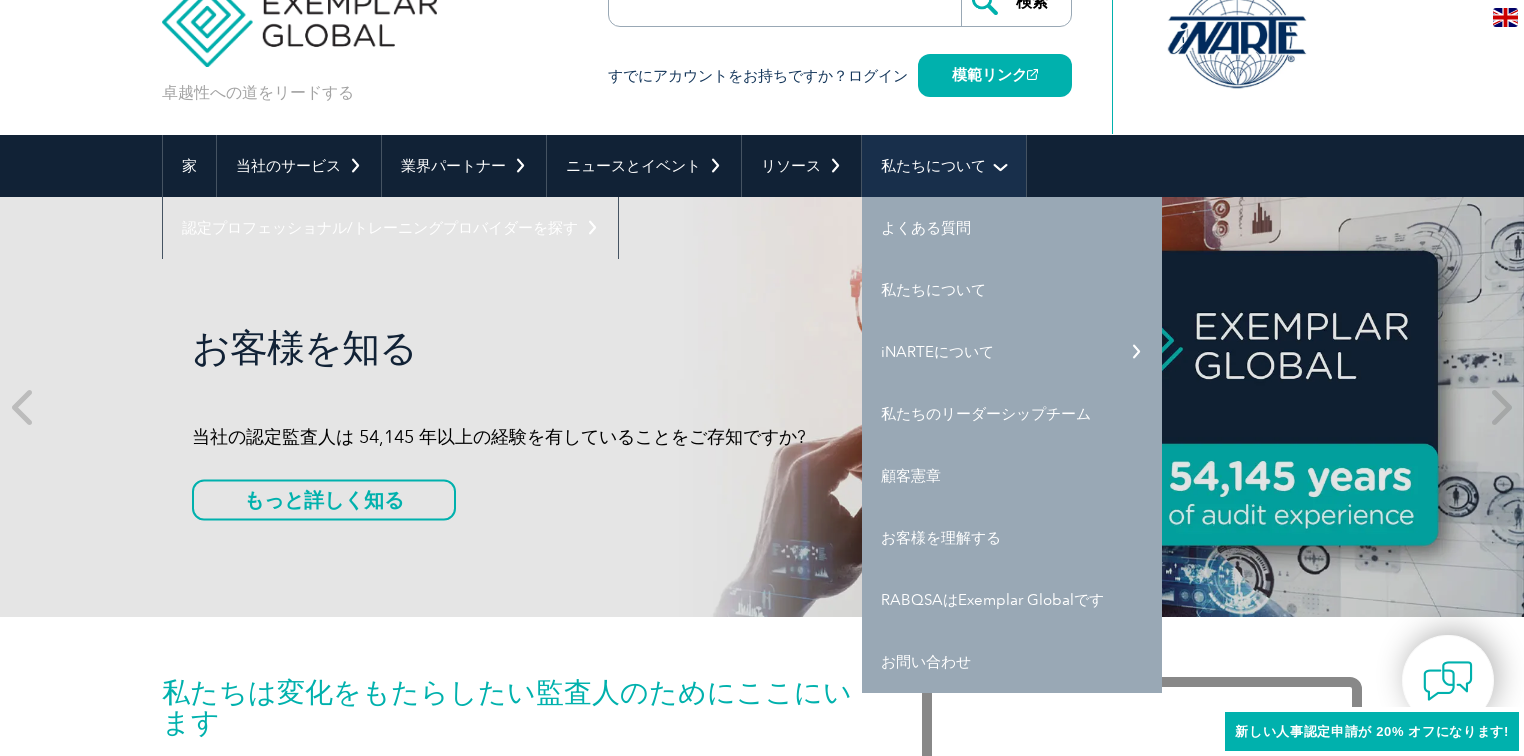 click on "私たちについて" at bounding box center [933, 166] 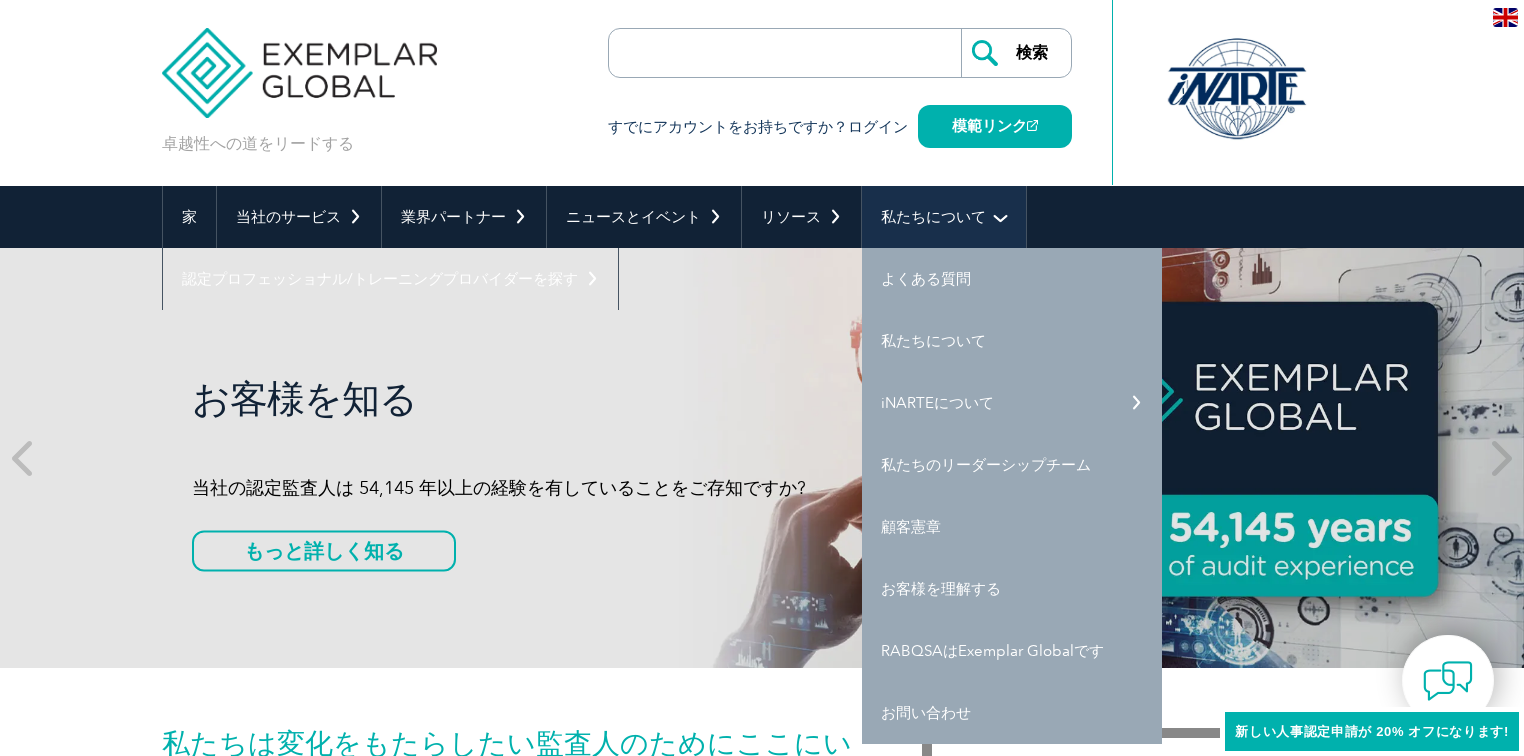 scroll, scrollTop: 0, scrollLeft: 0, axis: both 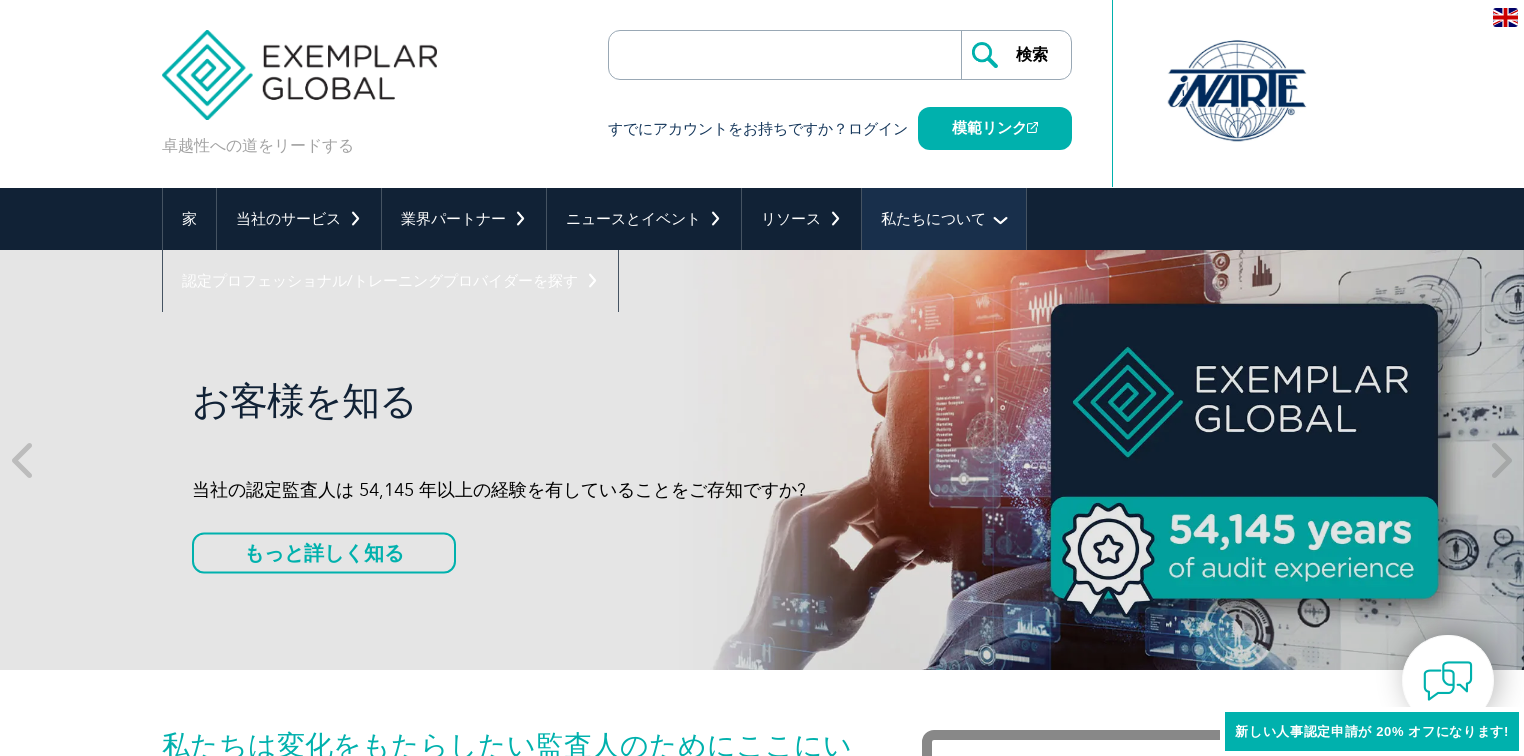 click on "私たちについて" at bounding box center (944, 219) 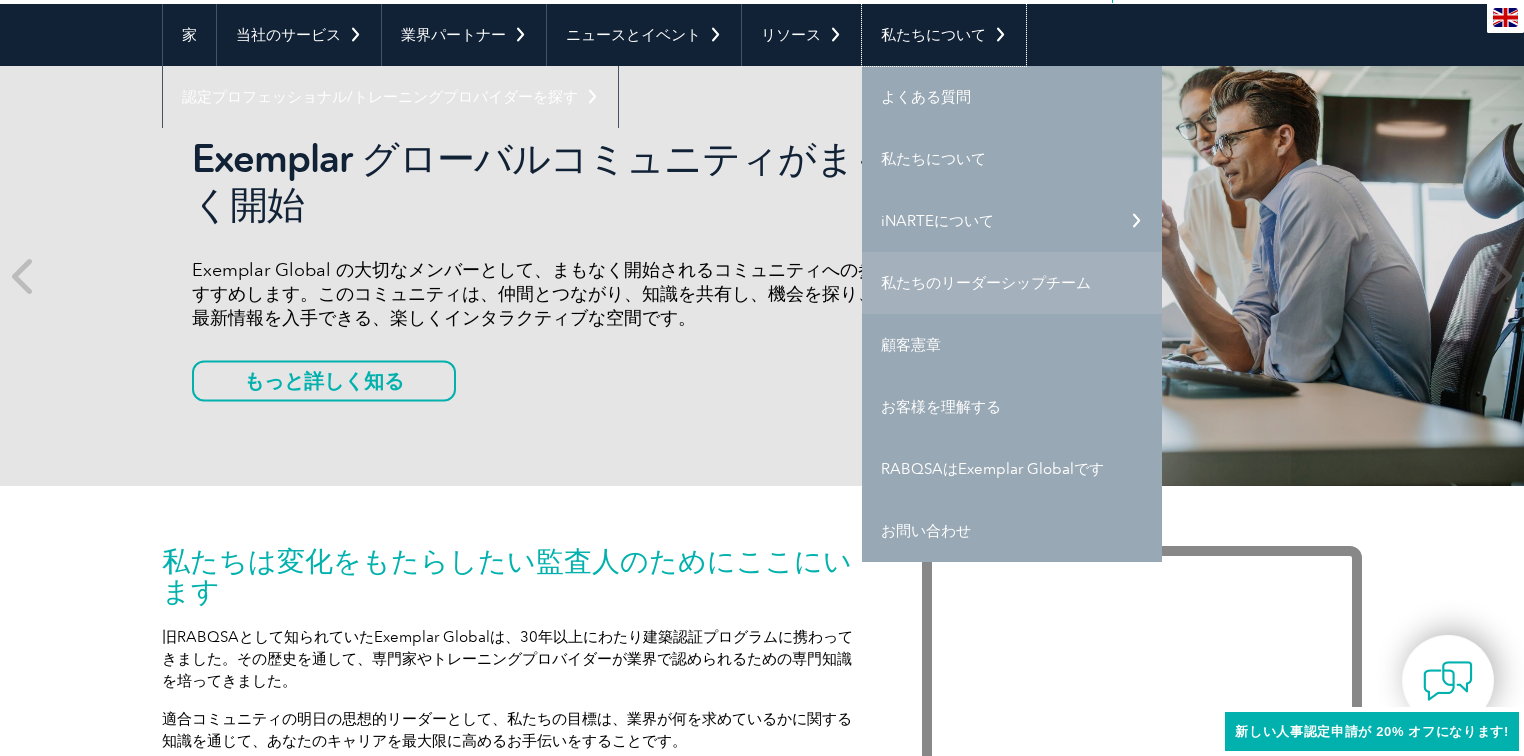 scroll, scrollTop: 160, scrollLeft: 0, axis: vertical 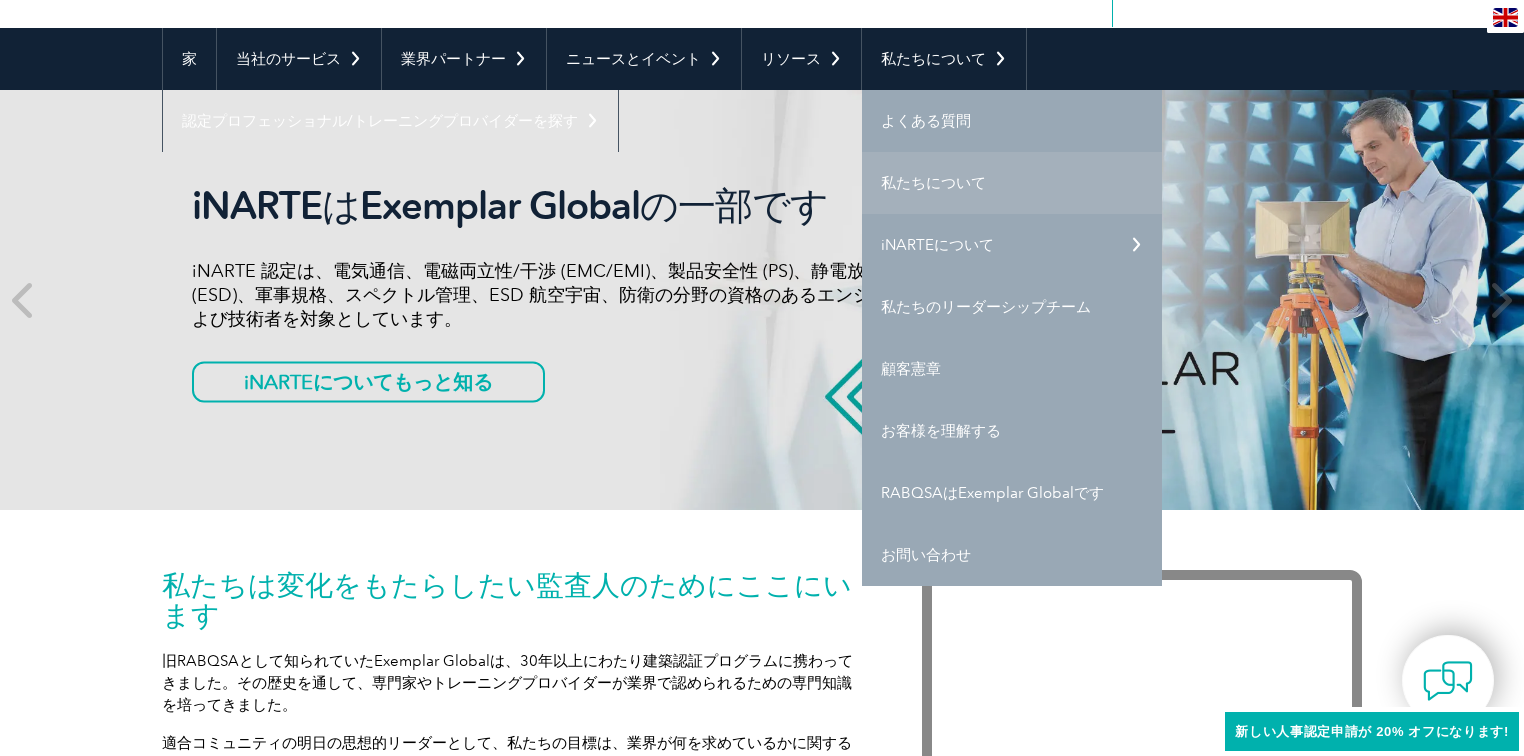 click on "私たちについて" at bounding box center (1012, 183) 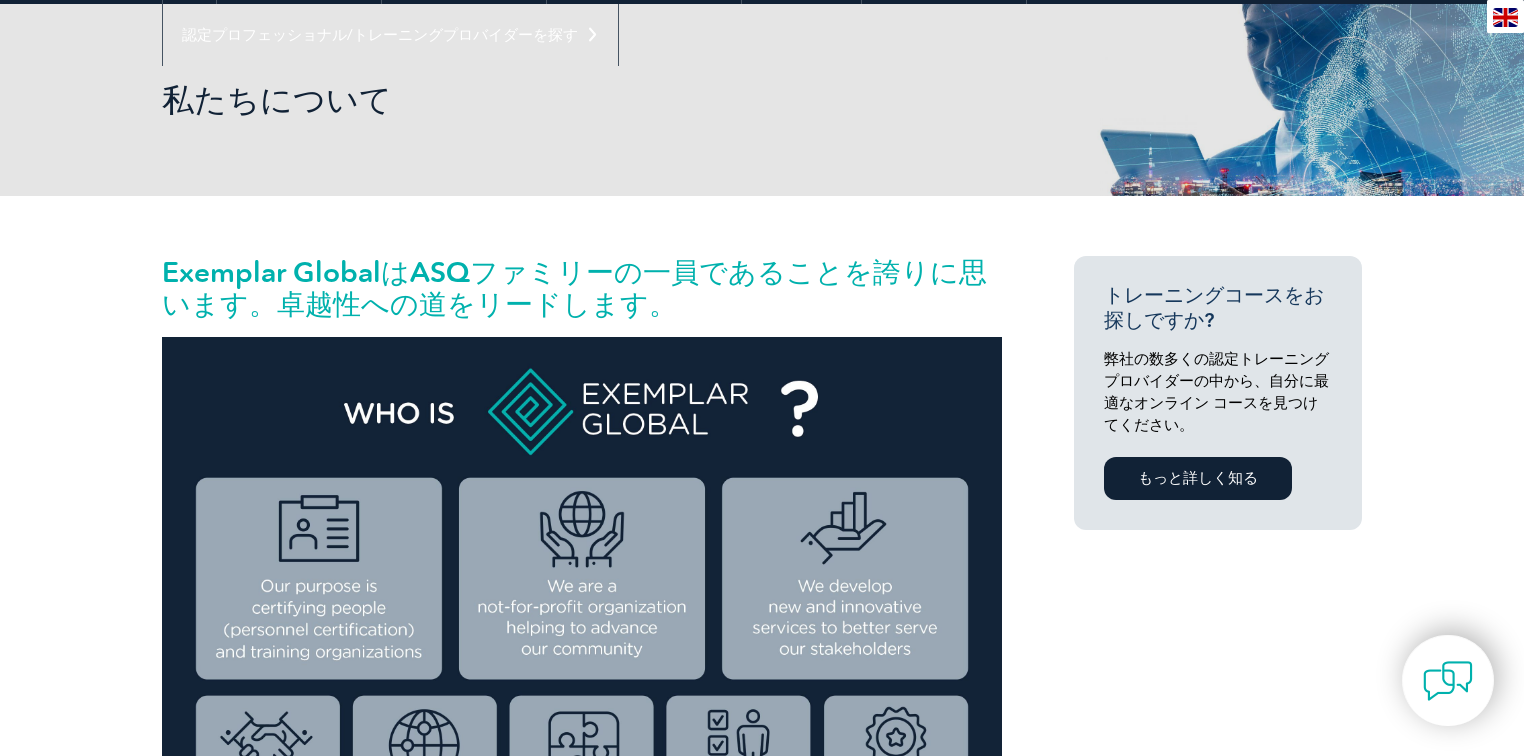 scroll, scrollTop: 266, scrollLeft: 0, axis: vertical 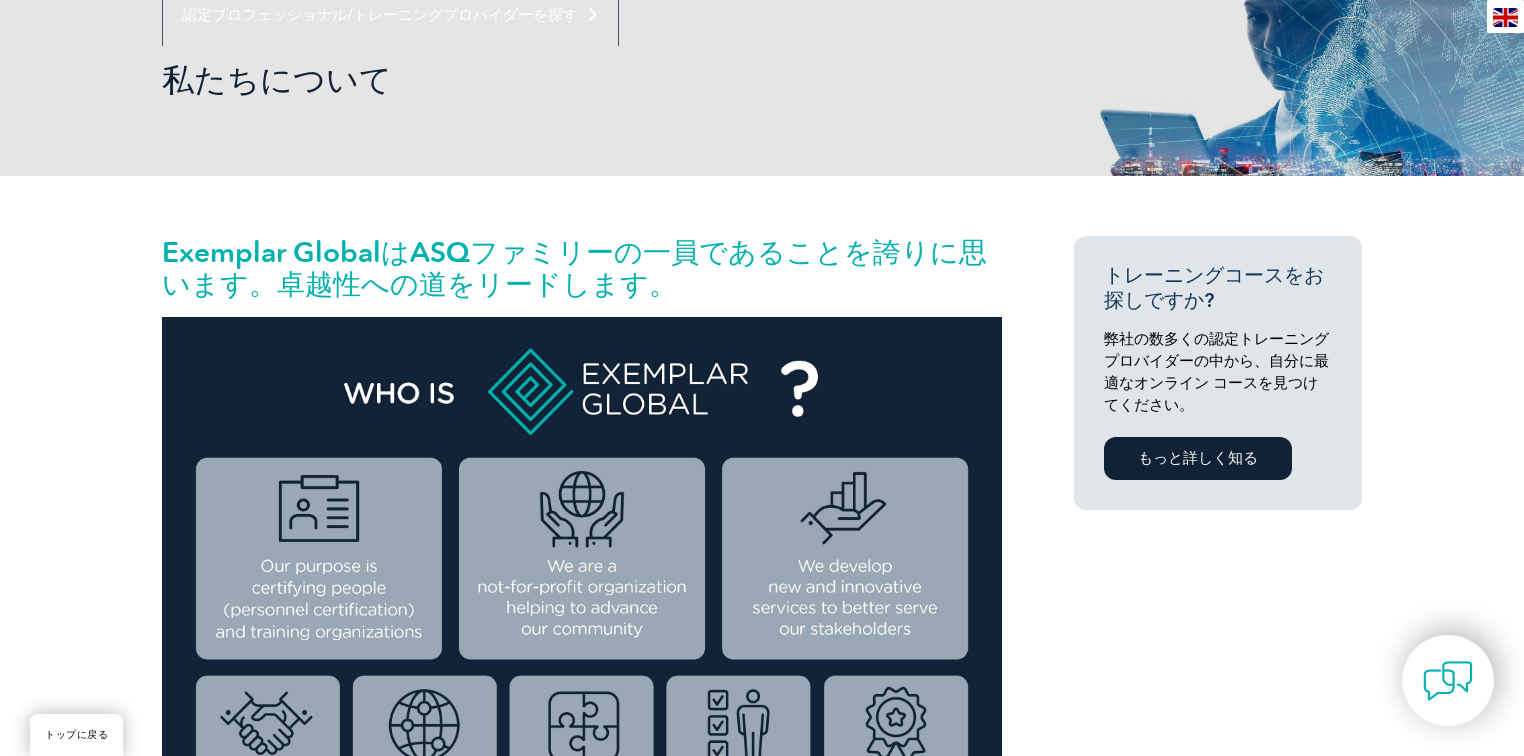 click at bounding box center [582, 614] 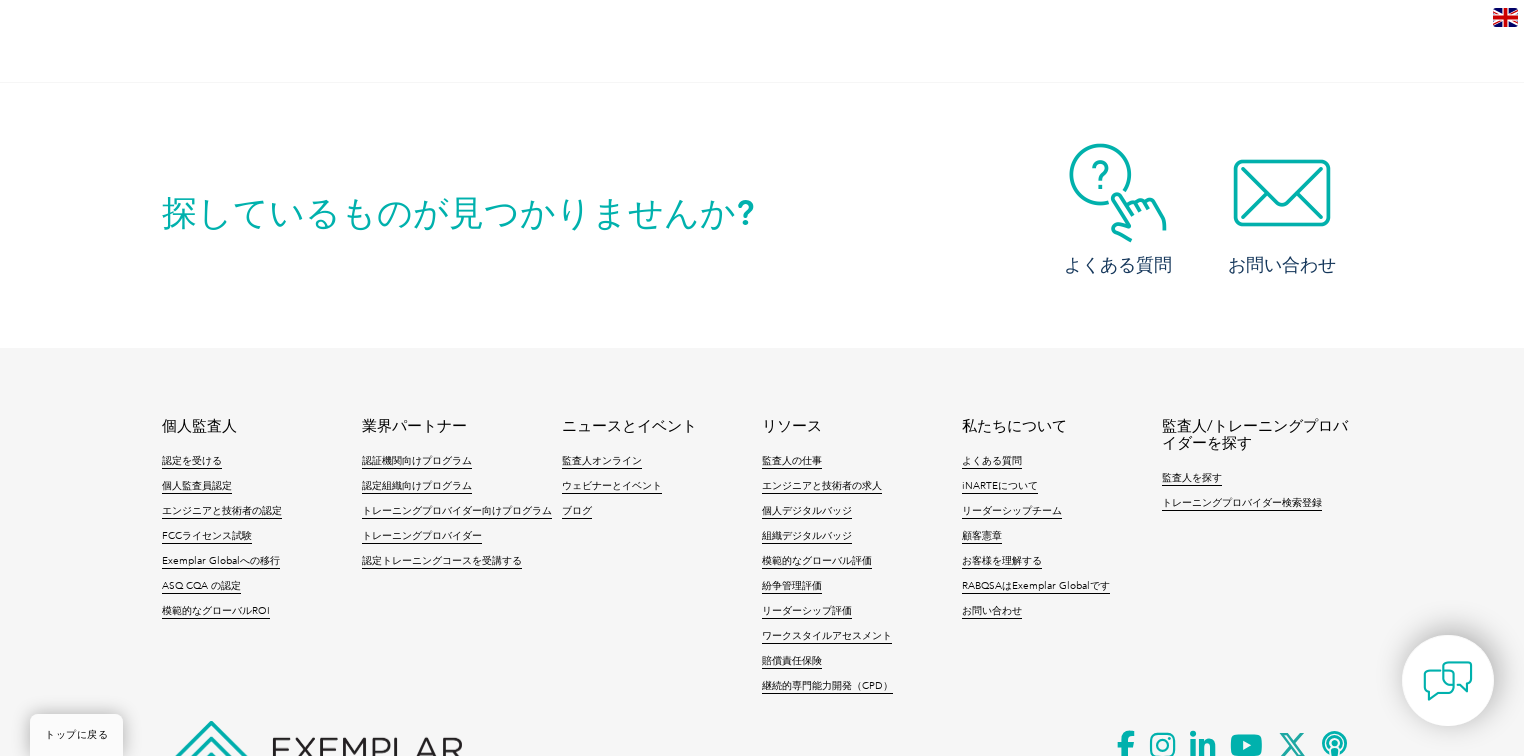 scroll, scrollTop: 3555, scrollLeft: 0, axis: vertical 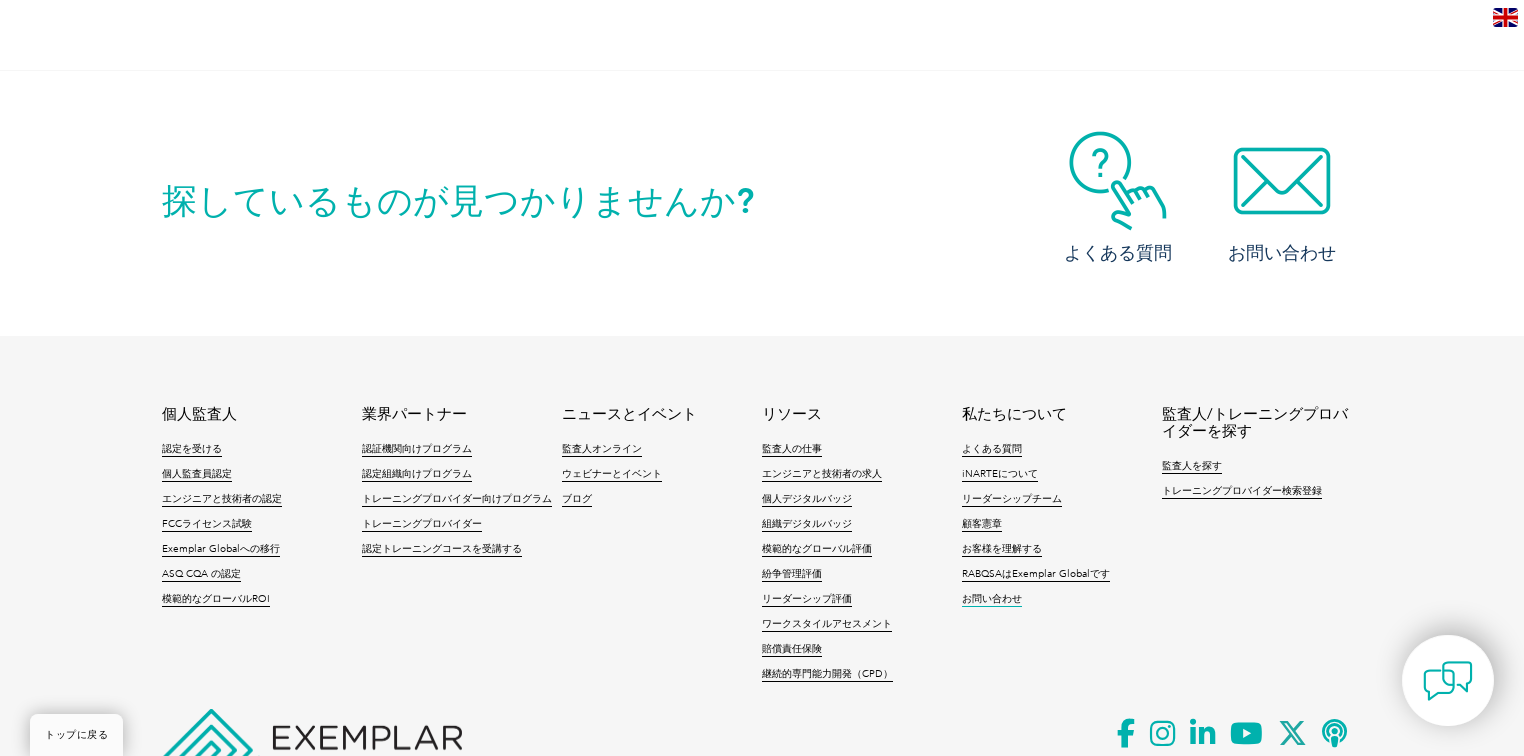 click on "お問い合わせ" at bounding box center [992, 599] 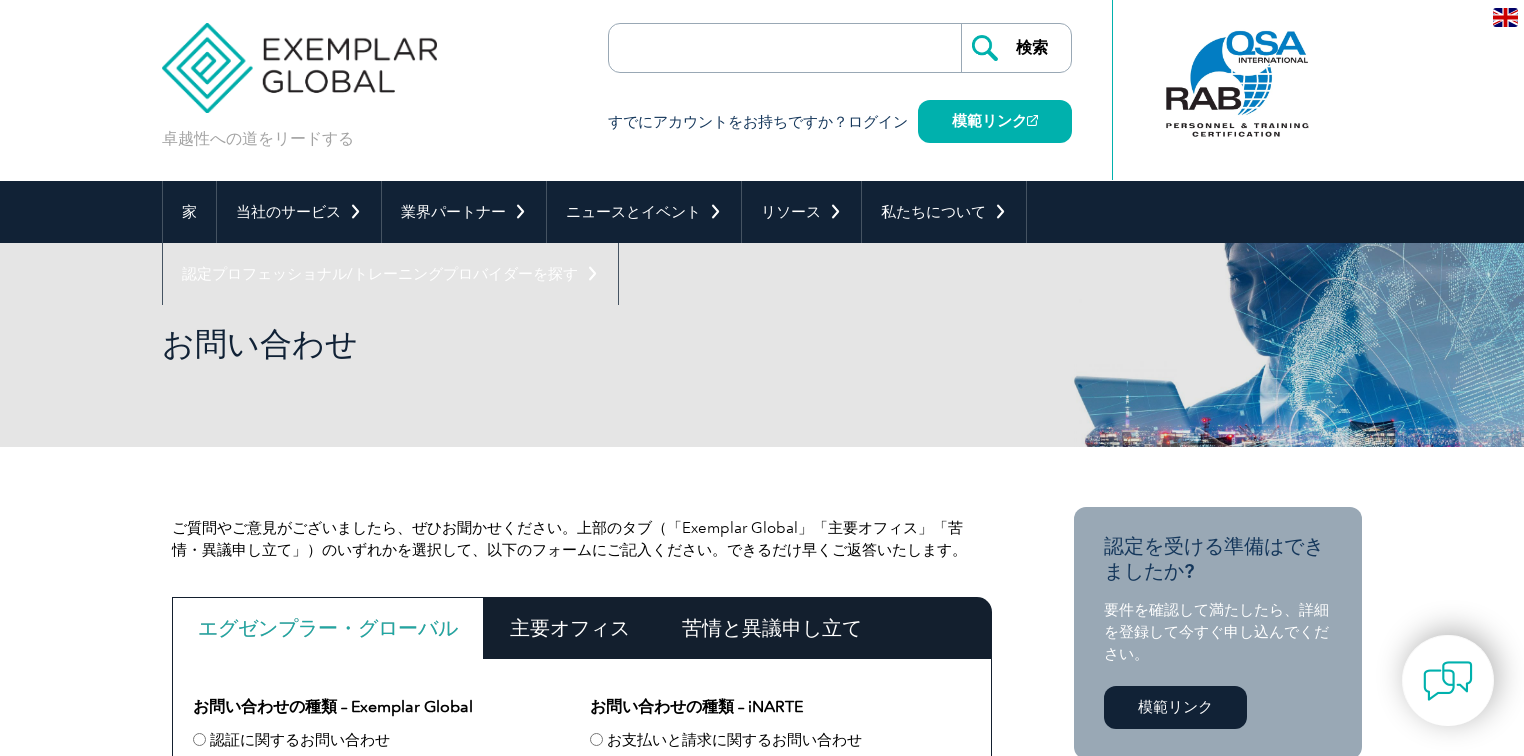scroll, scrollTop: 0, scrollLeft: 0, axis: both 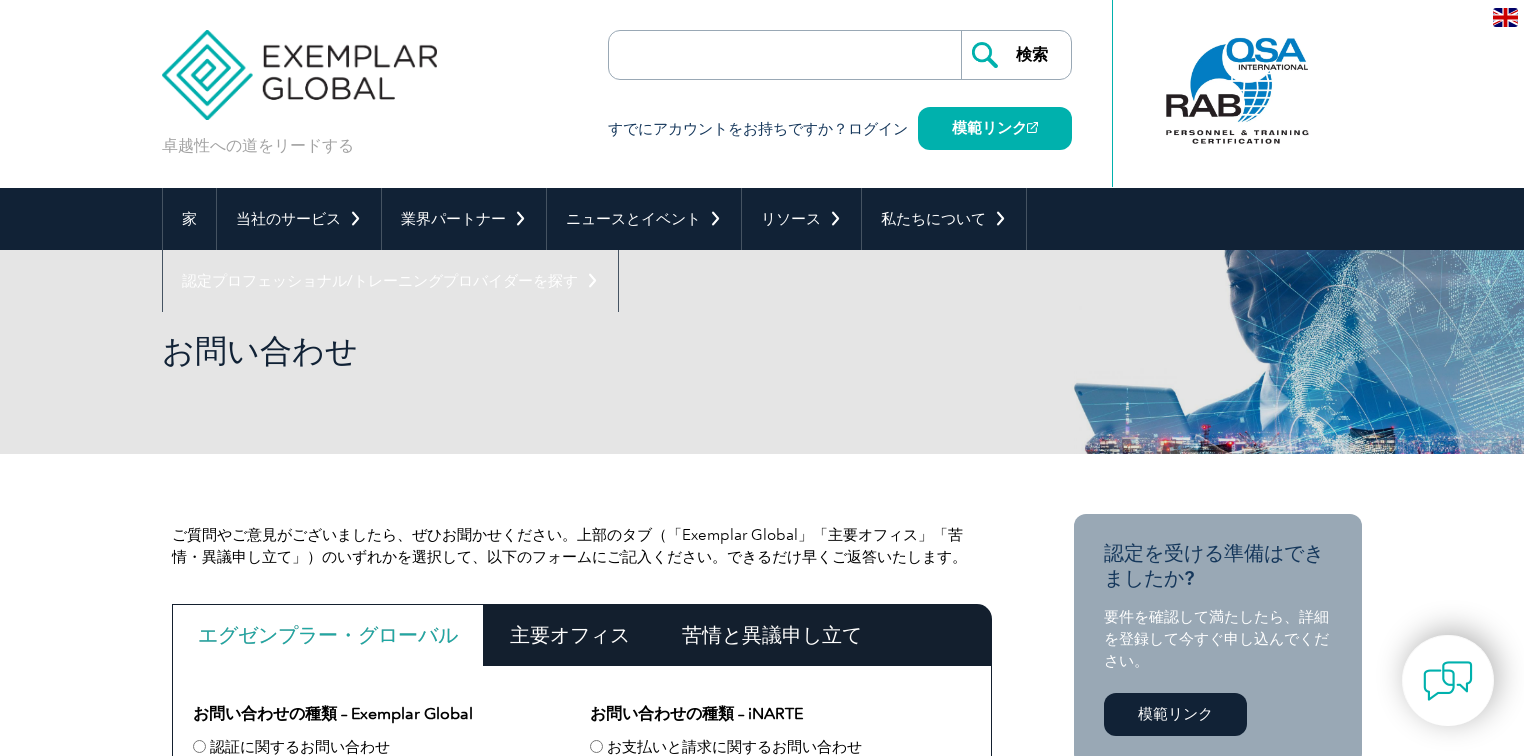 click at bounding box center [299, 60] 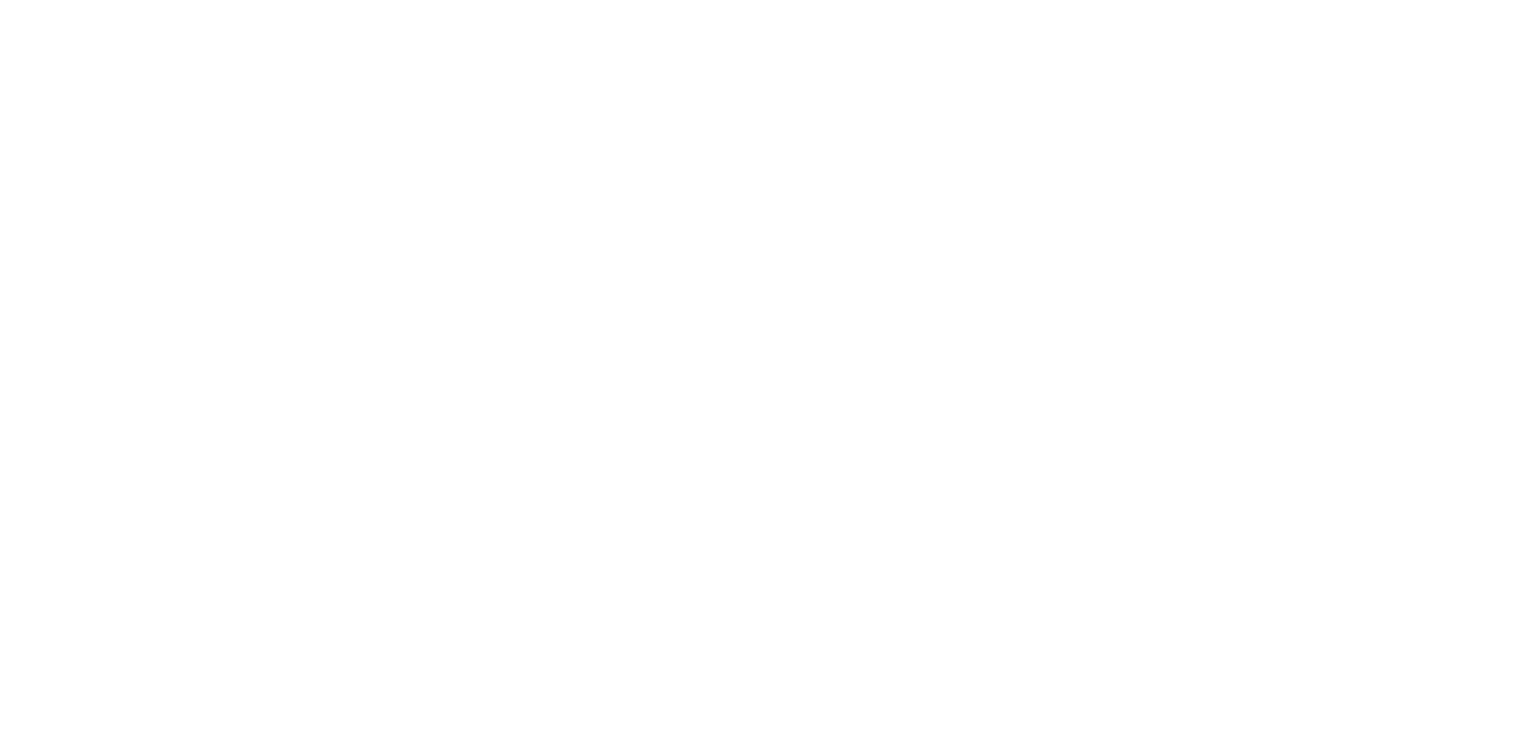 scroll, scrollTop: 0, scrollLeft: 0, axis: both 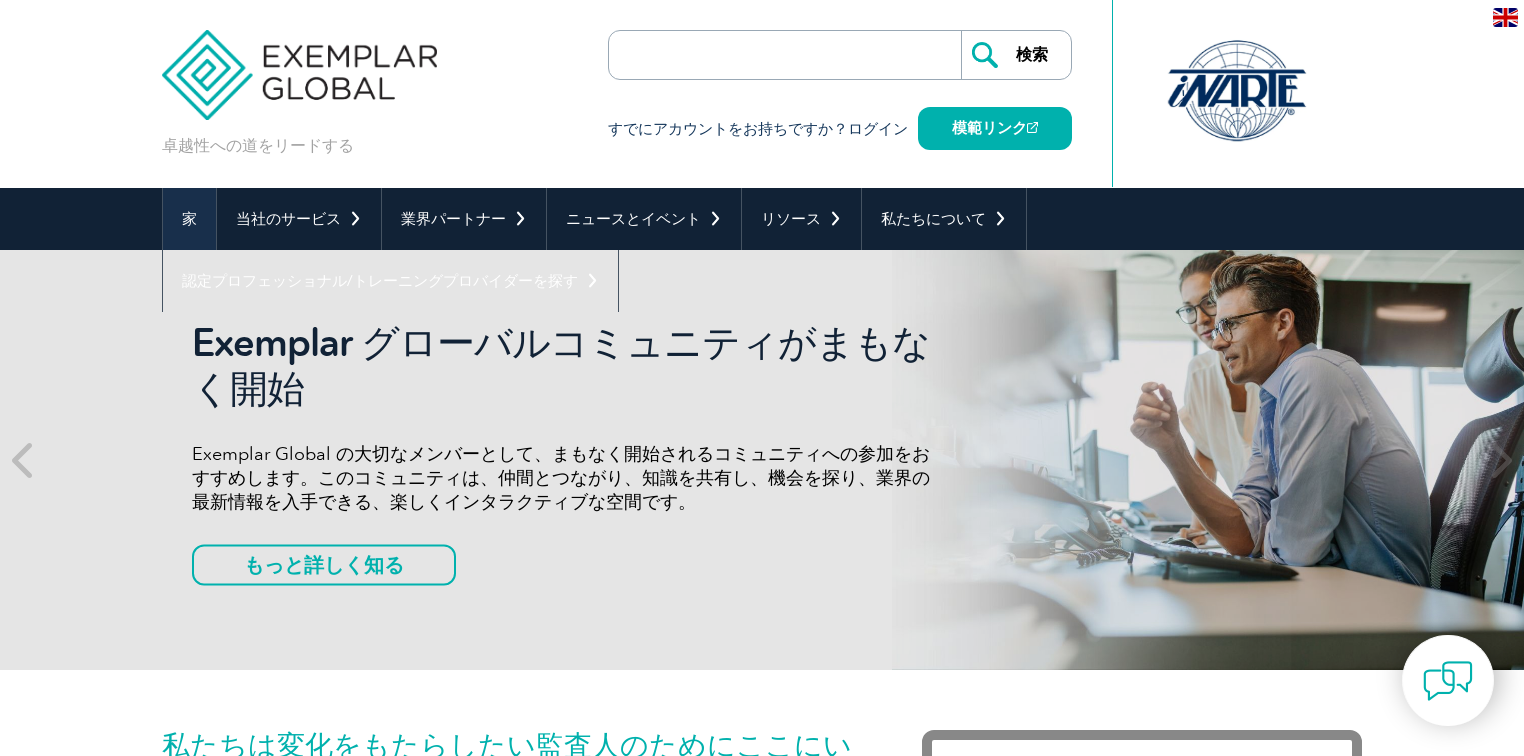 click on "家" at bounding box center [189, 219] 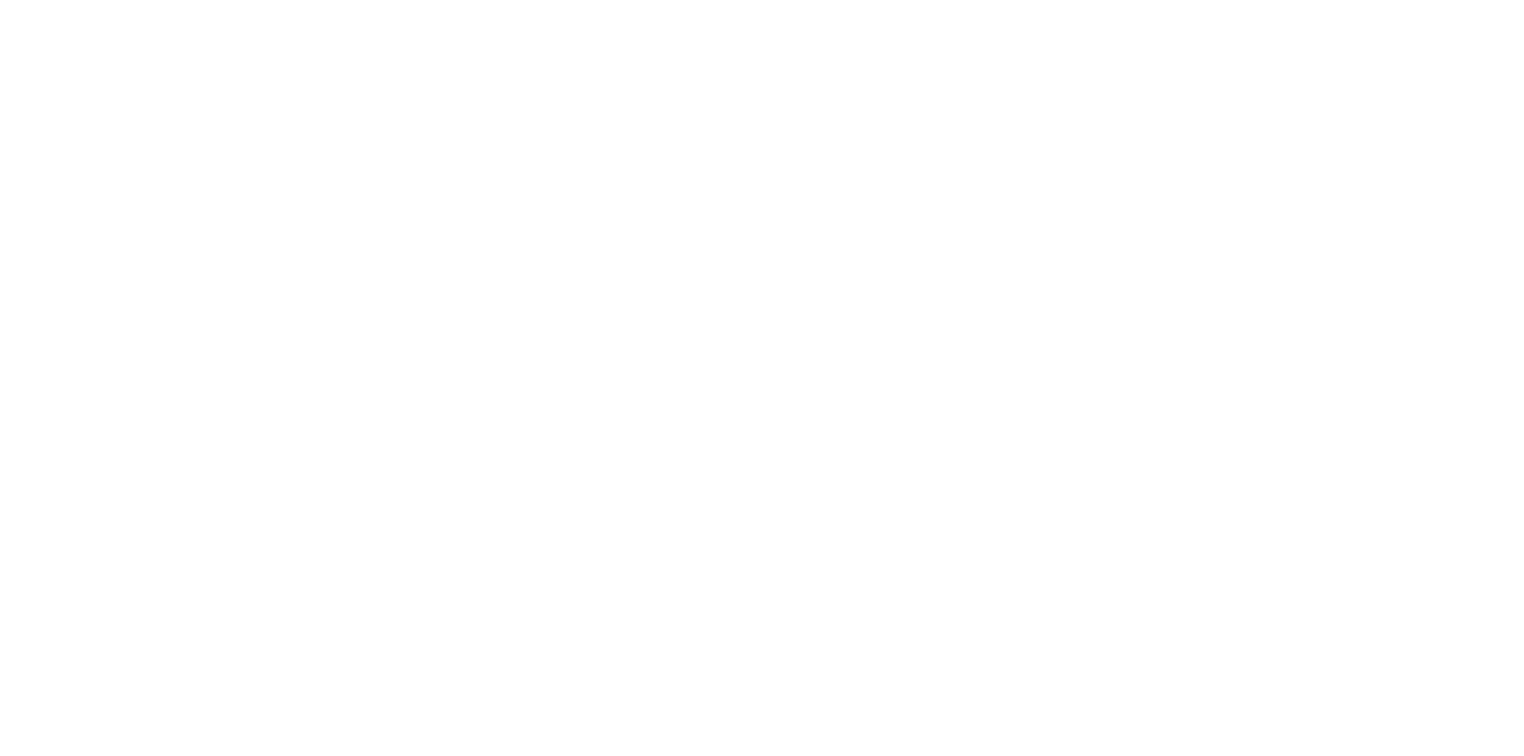 scroll, scrollTop: 0, scrollLeft: 0, axis: both 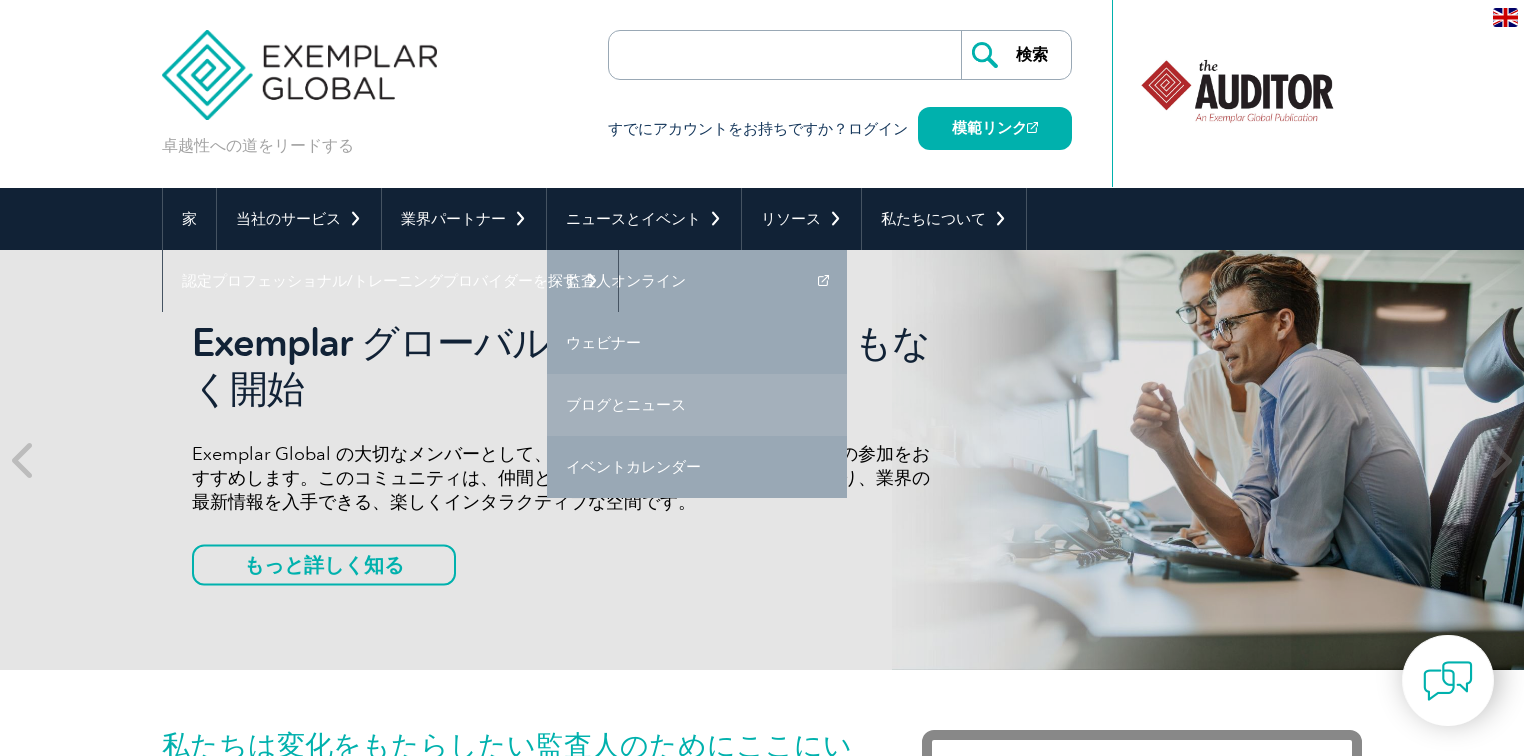 click on "ブログとニュース" at bounding box center [626, 405] 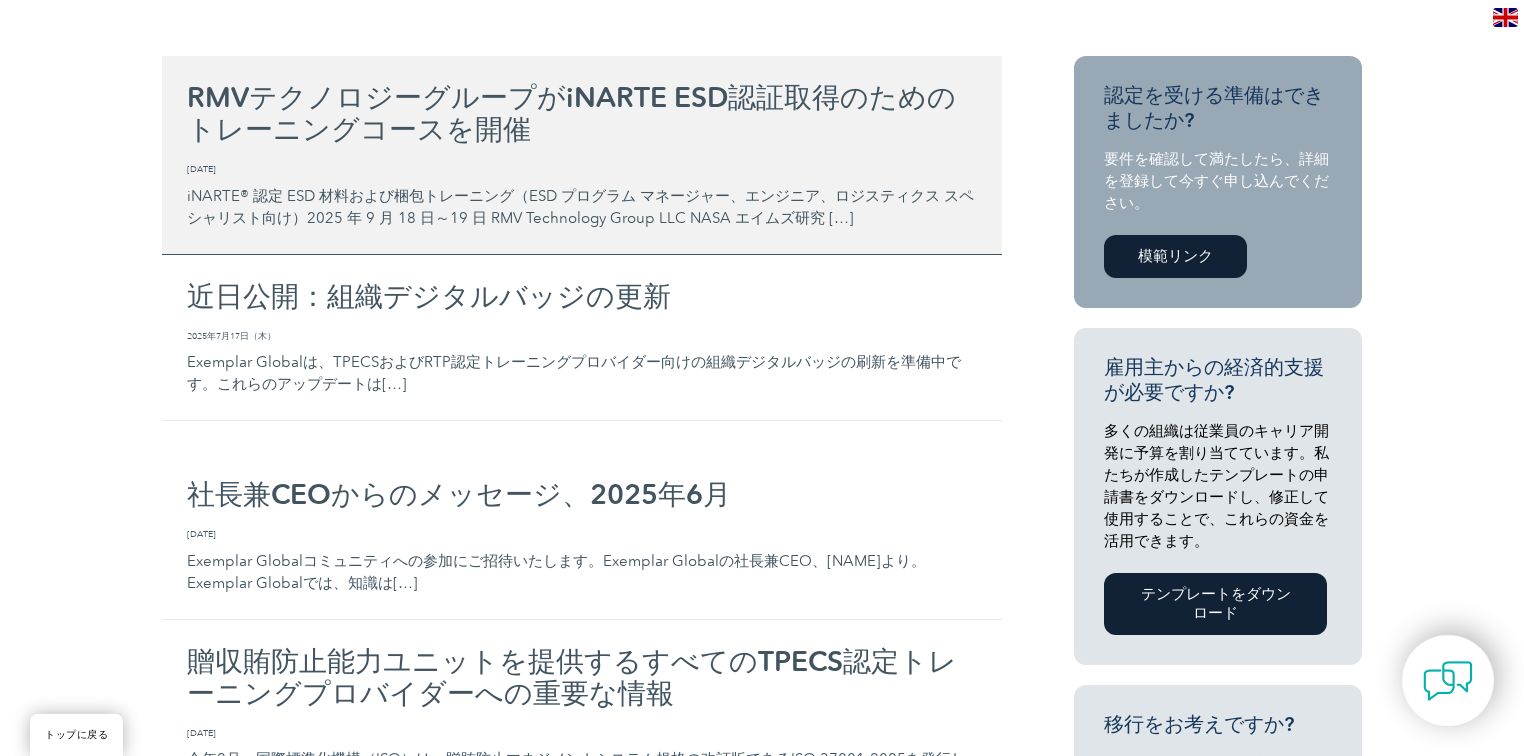 scroll, scrollTop: 264, scrollLeft: 0, axis: vertical 